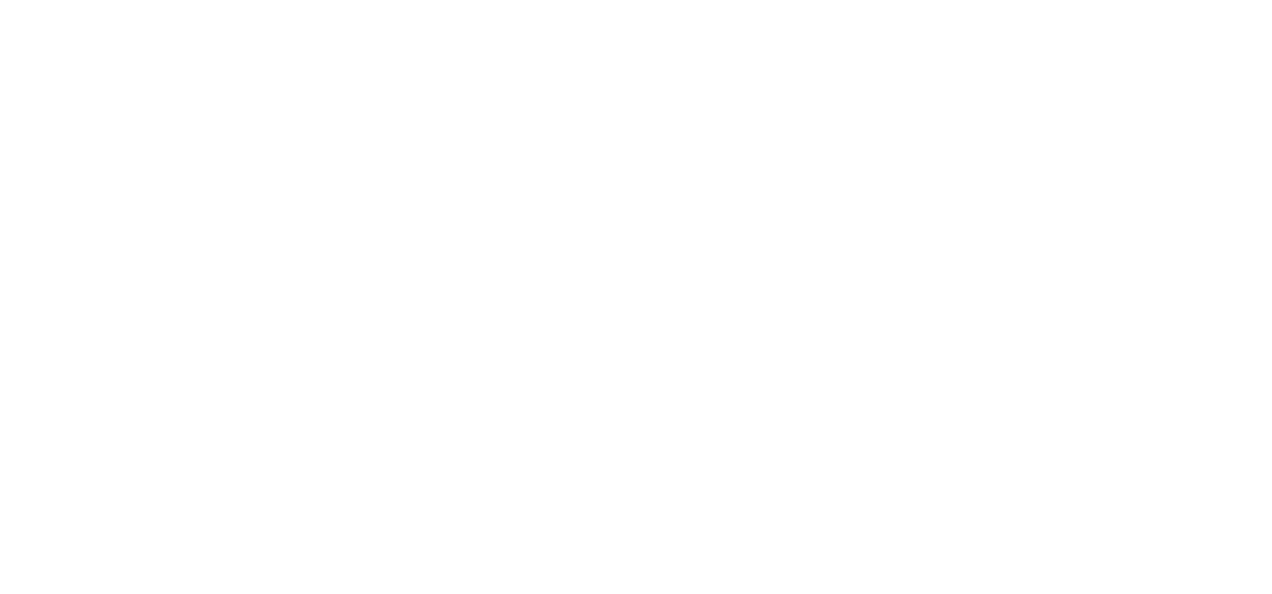 scroll, scrollTop: 0, scrollLeft: 0, axis: both 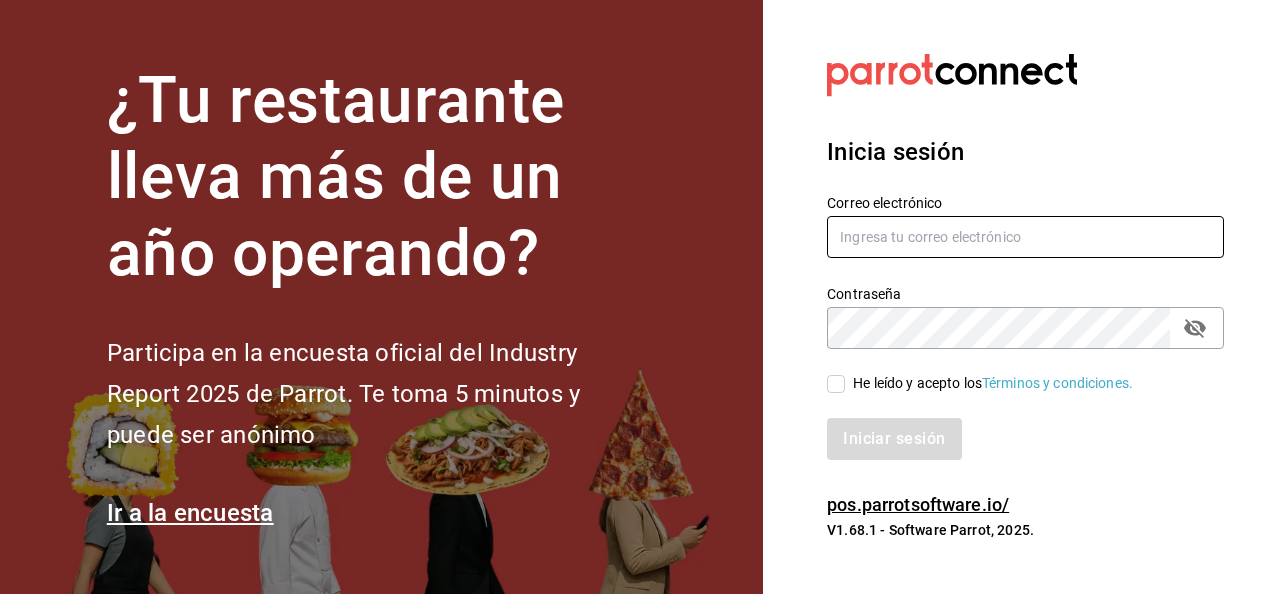 type on "[EMAIL]" 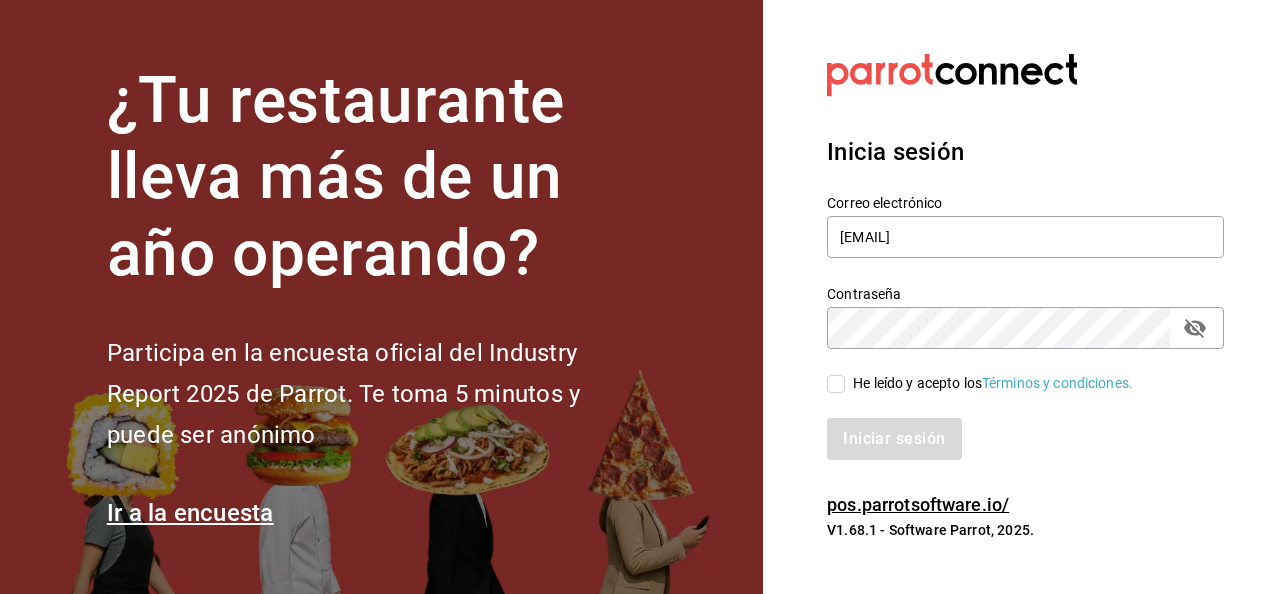 click on "He leído y acepto los  Términos y condiciones." at bounding box center [836, 384] 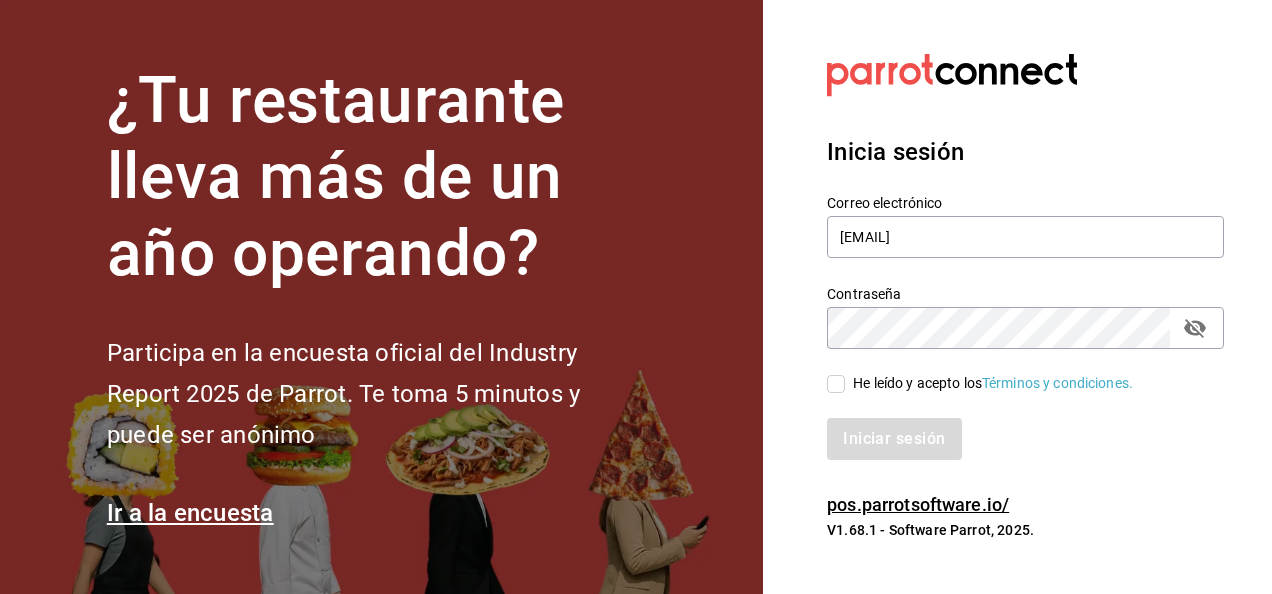 checkbox on "true" 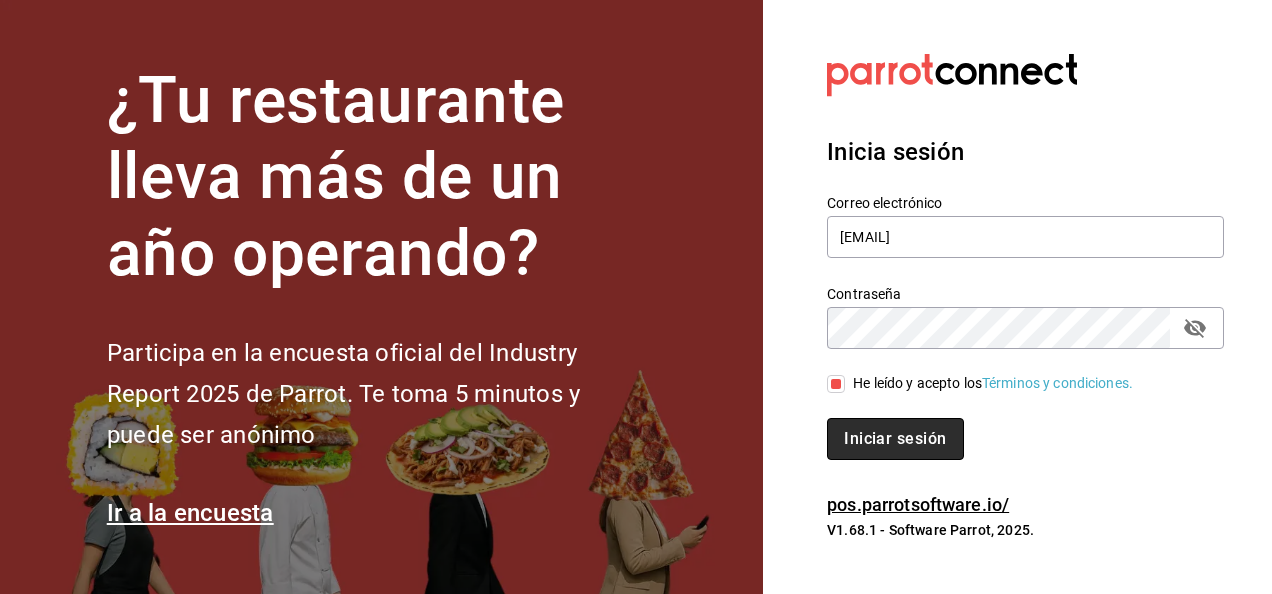 click on "Iniciar sesión" at bounding box center (895, 439) 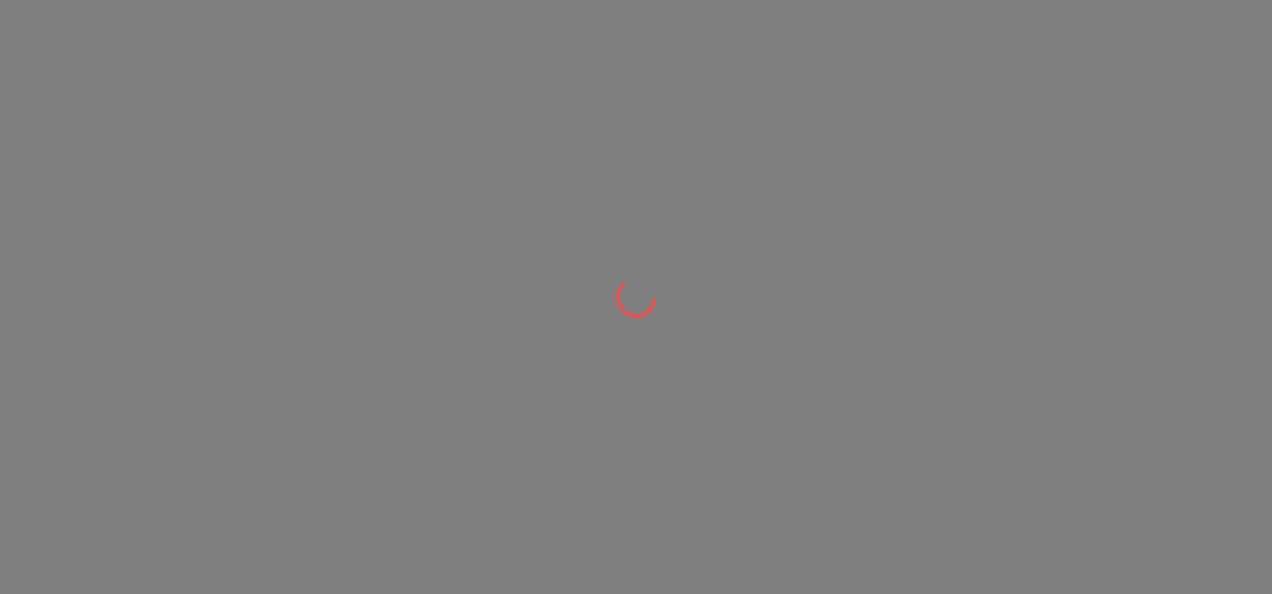 scroll, scrollTop: 0, scrollLeft: 0, axis: both 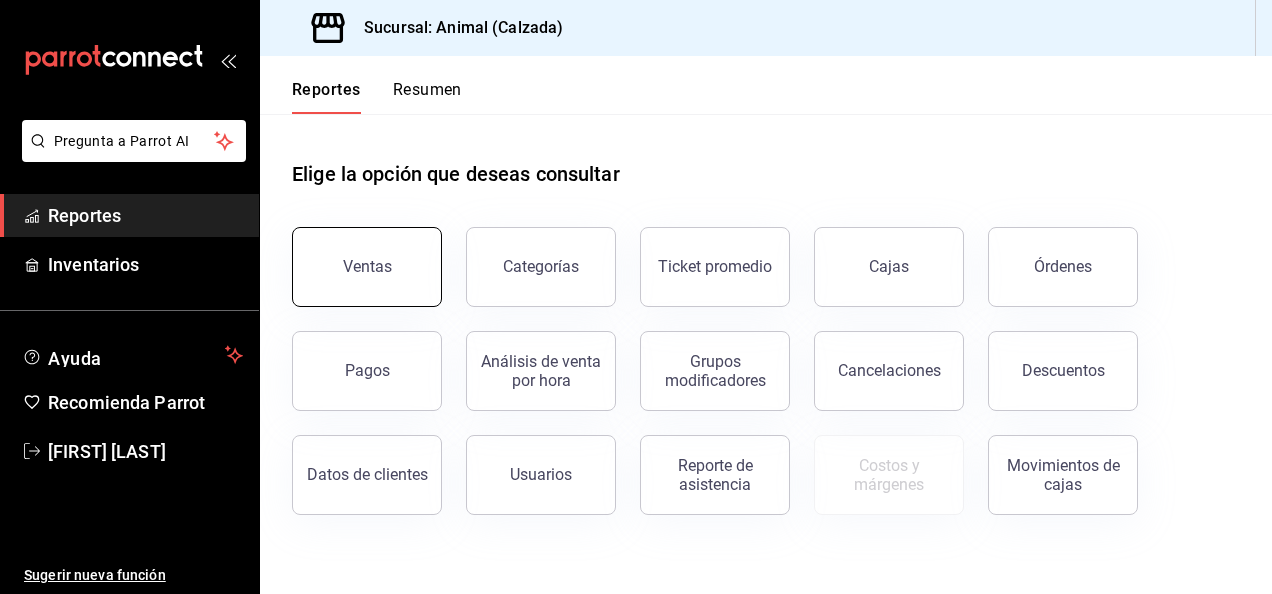 click on "Ventas" at bounding box center (367, 267) 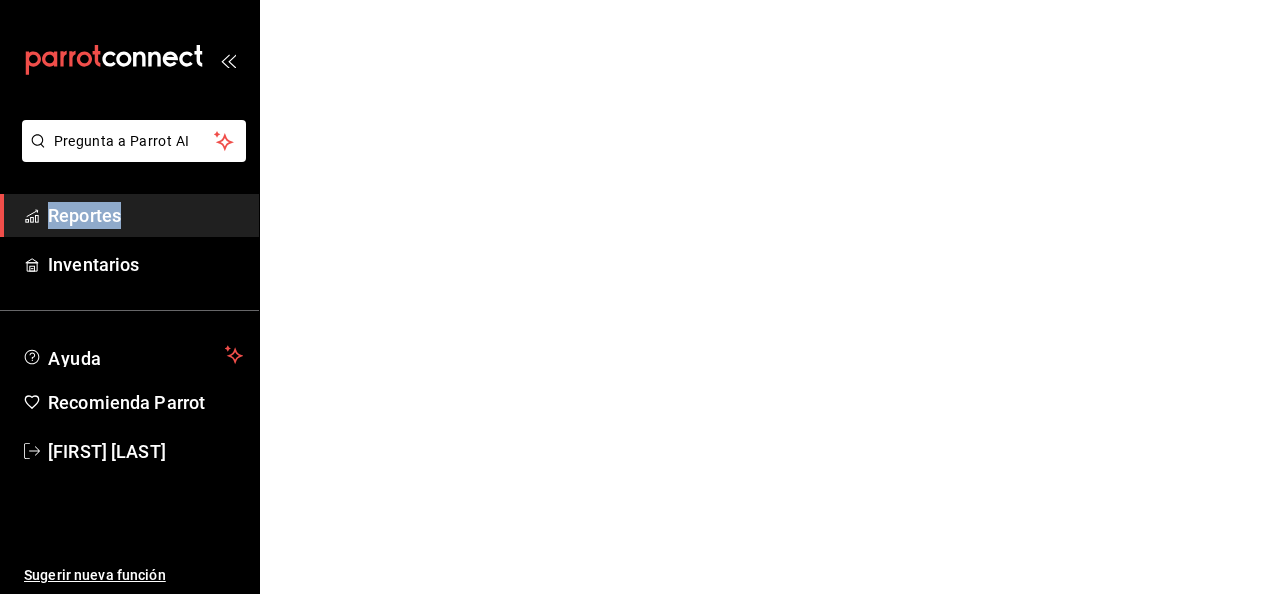 click on "Pregunta a Parrot AI Reportes   Inventarios   Ayuda Recomienda Parrot   [FIRST] [LAST]   Sugerir nueva función   Pregunta a Parrot AI Reportes   Inventarios   Ayuda Recomienda Parrot   [FIRST] [LAST]   Sugerir nueva función   Visitar centro de ayuda ([PHONE]) [EMAIL] Visitar centro de ayuda ([PHONE]) [EMAIL]" at bounding box center [636, 0] 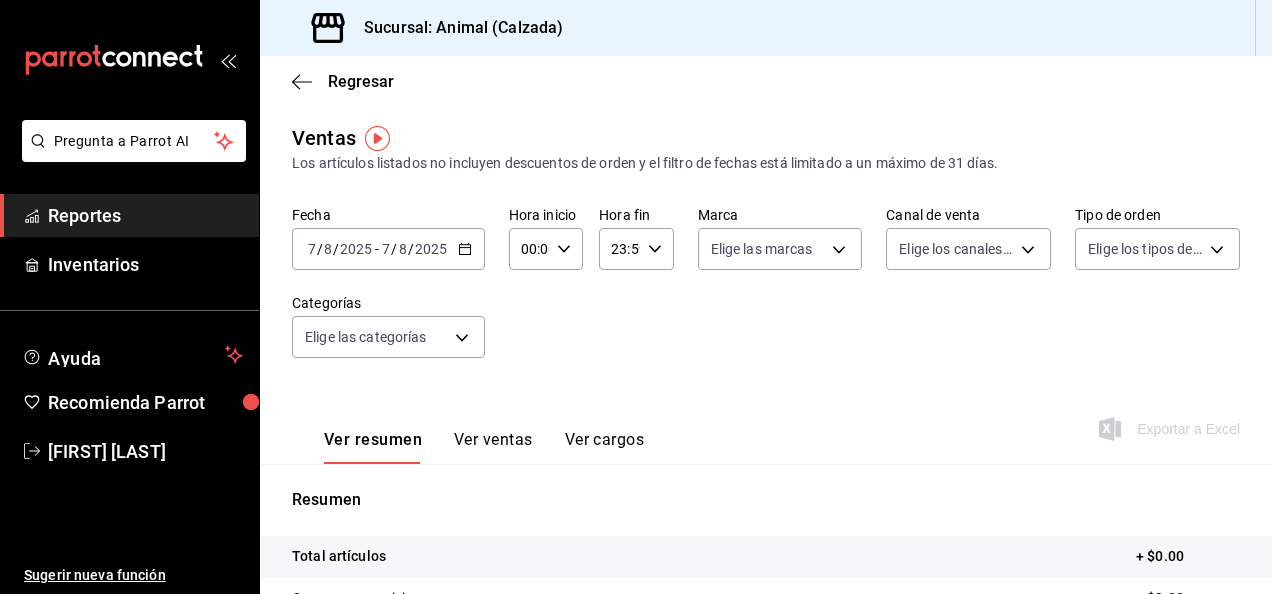 drag, startPoint x: 396, startPoint y: 248, endPoint x: 454, endPoint y: 245, distance: 58.077534 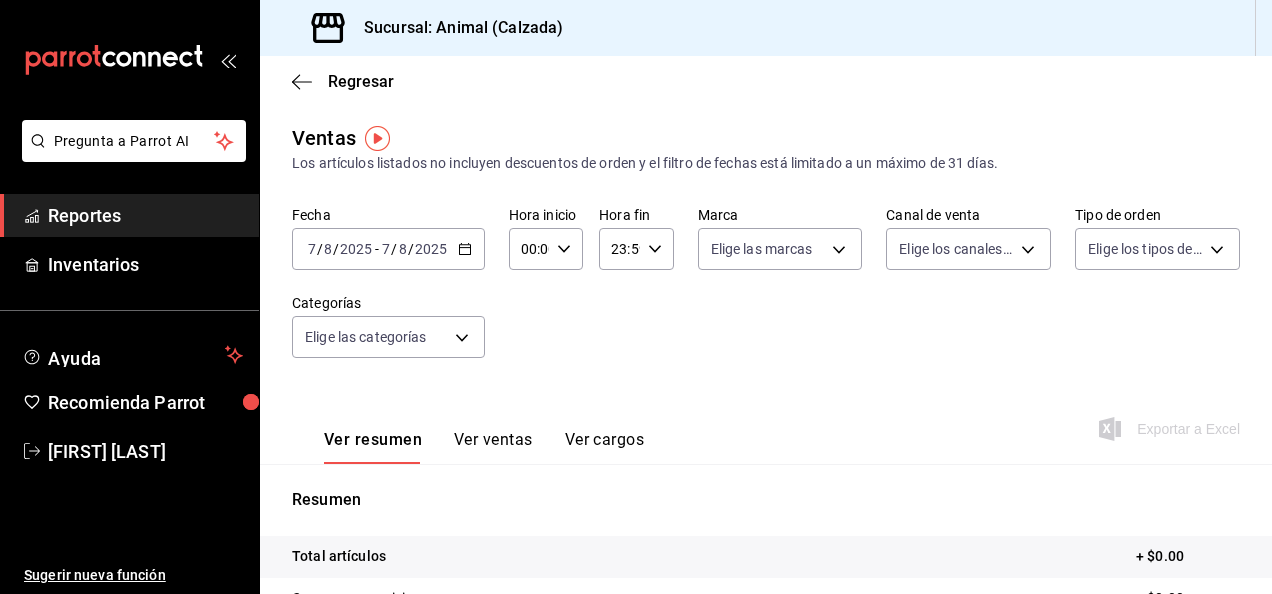 click on "2025-08-07 7 / 8 / 2025 - 2025-08-07 7 / 8 / 2025" at bounding box center [388, 249] 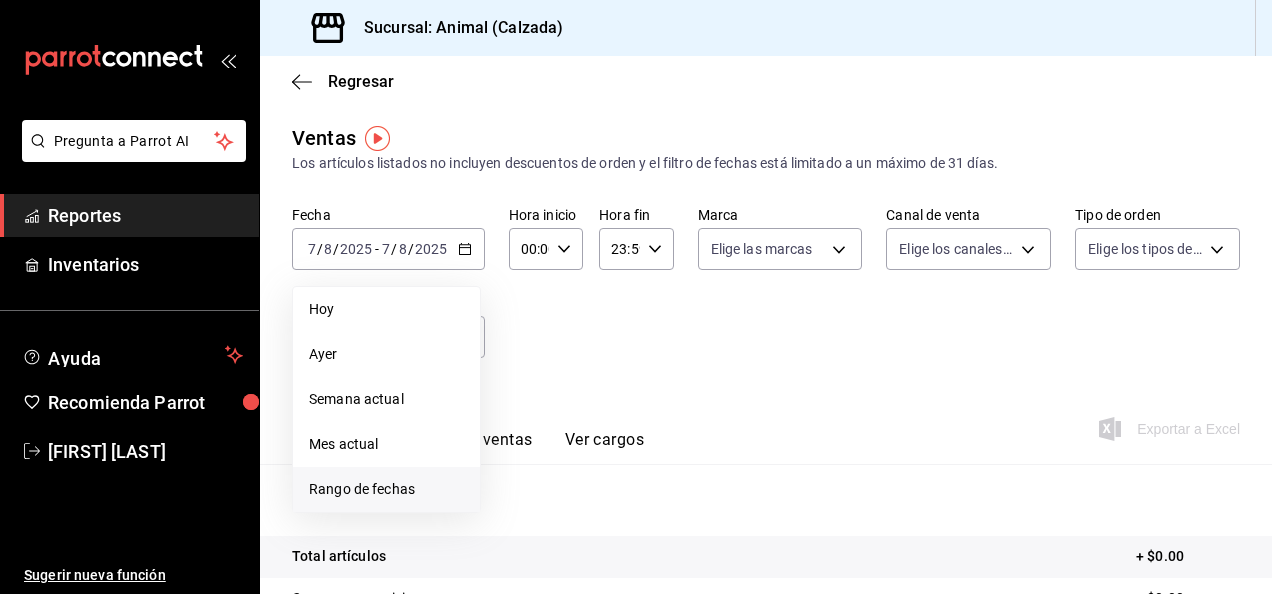 click on "Rango de fechas" at bounding box center (386, 489) 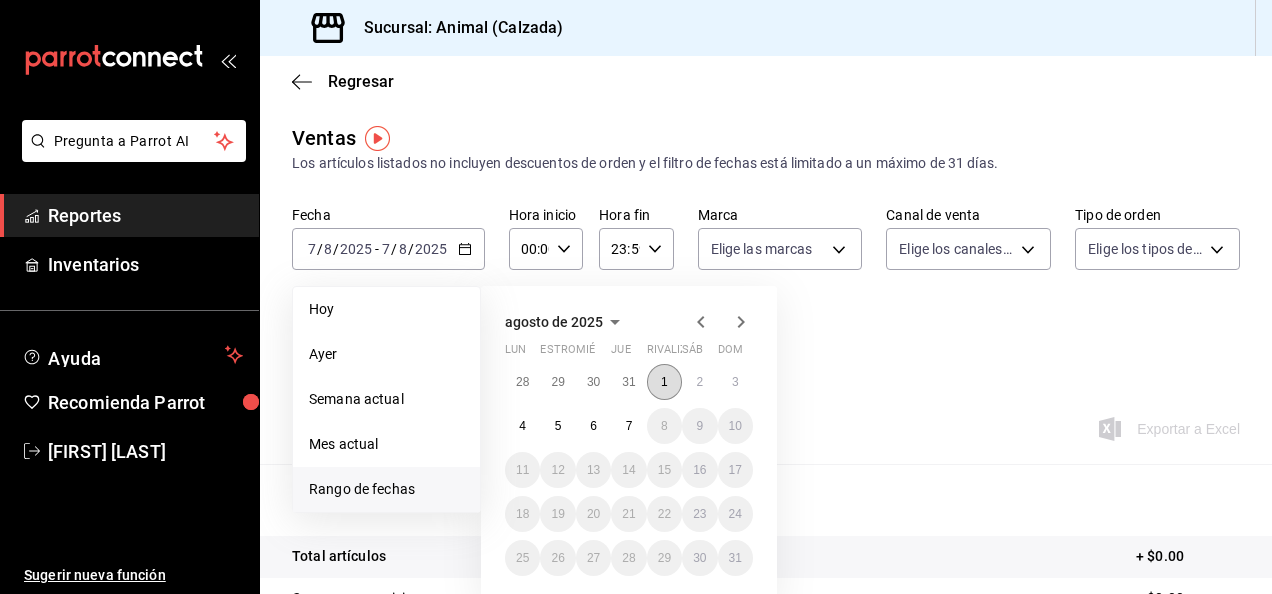 click on "1" at bounding box center [664, 382] 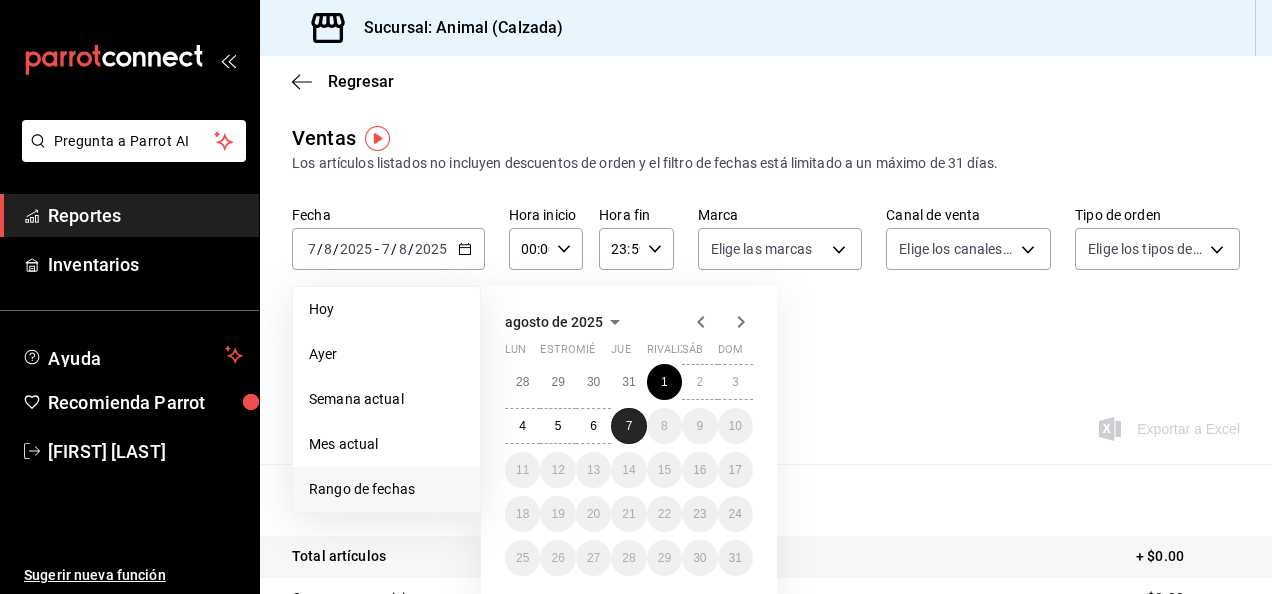click on "7" at bounding box center [628, 426] 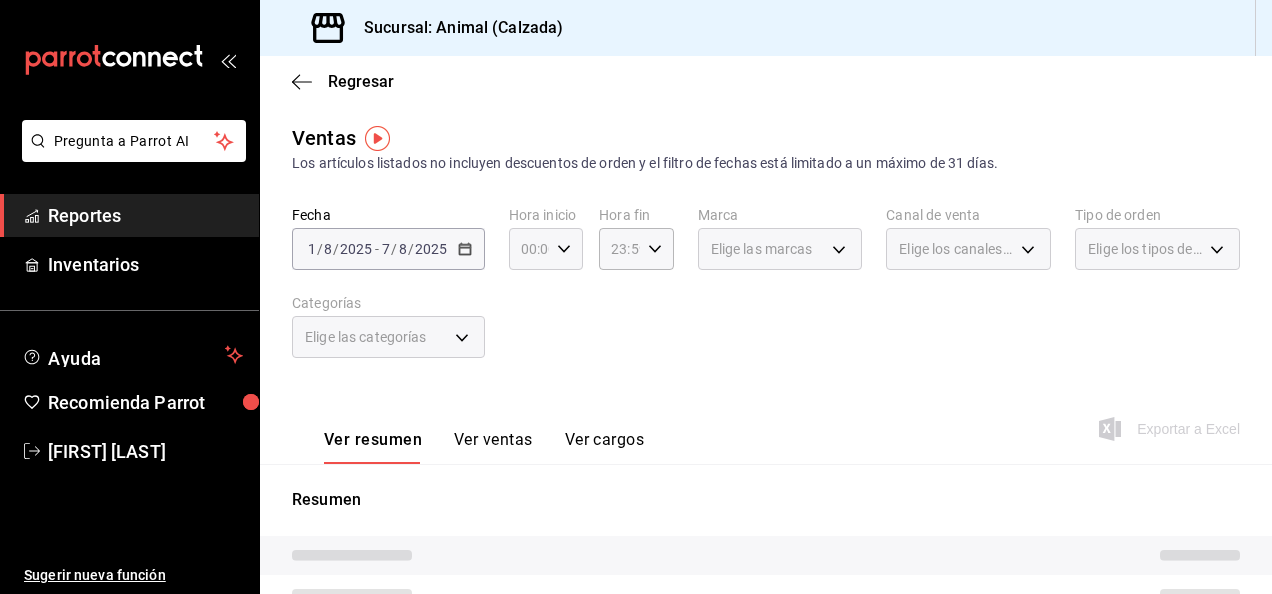 click 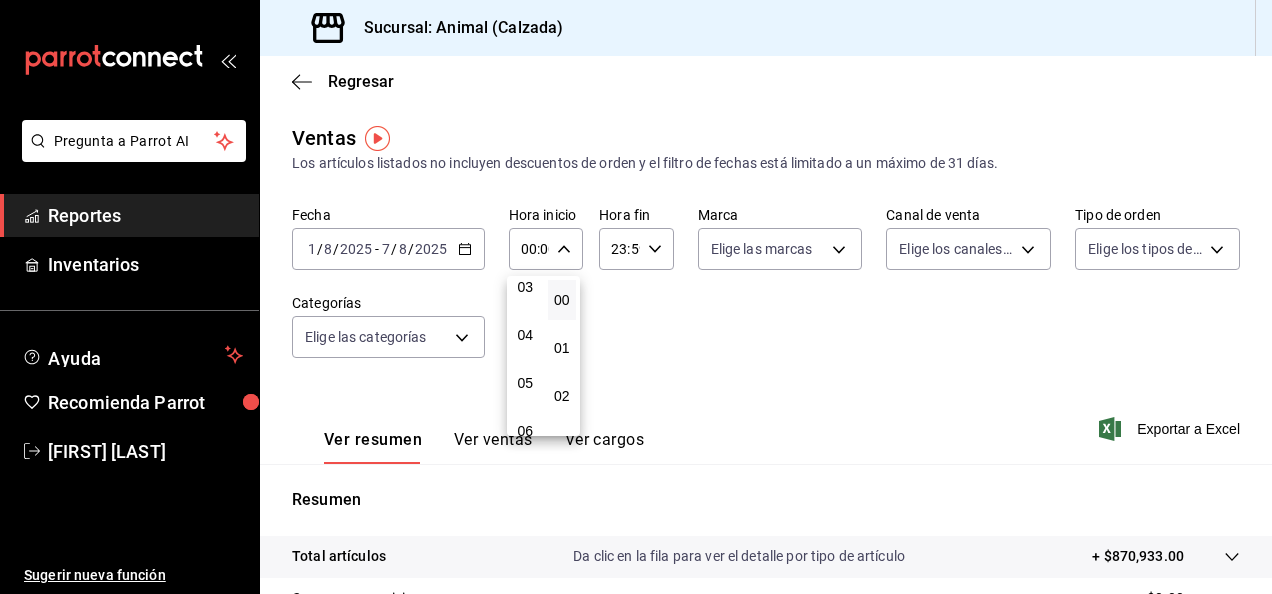 scroll, scrollTop: 158, scrollLeft: 0, axis: vertical 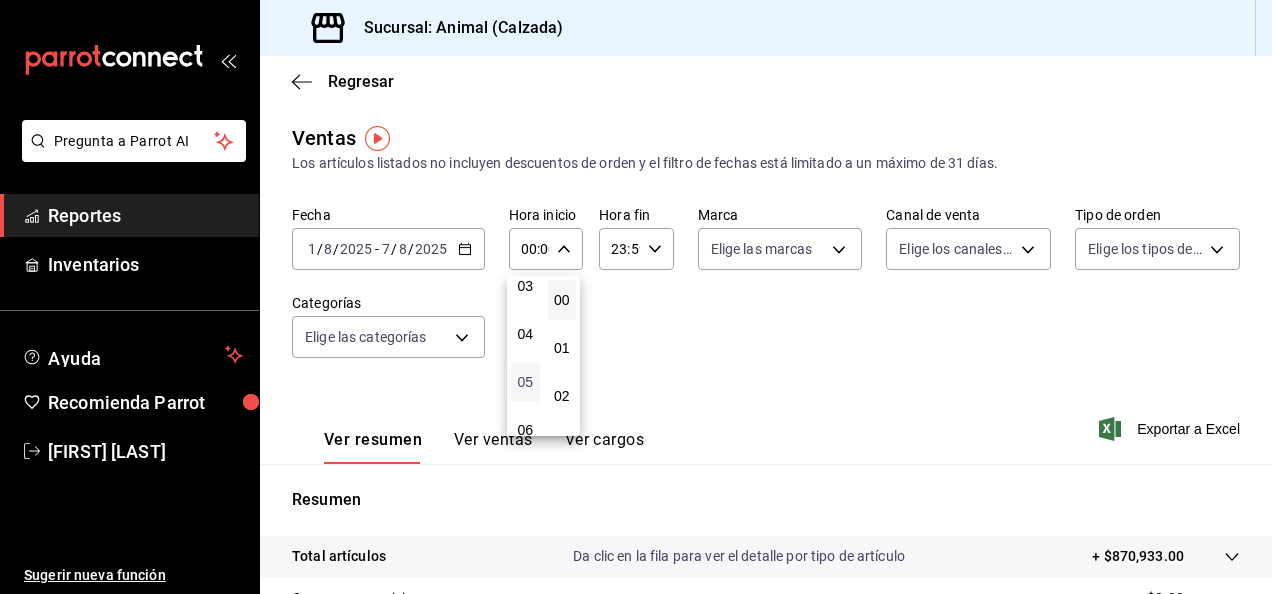 click on "05" at bounding box center [525, 382] 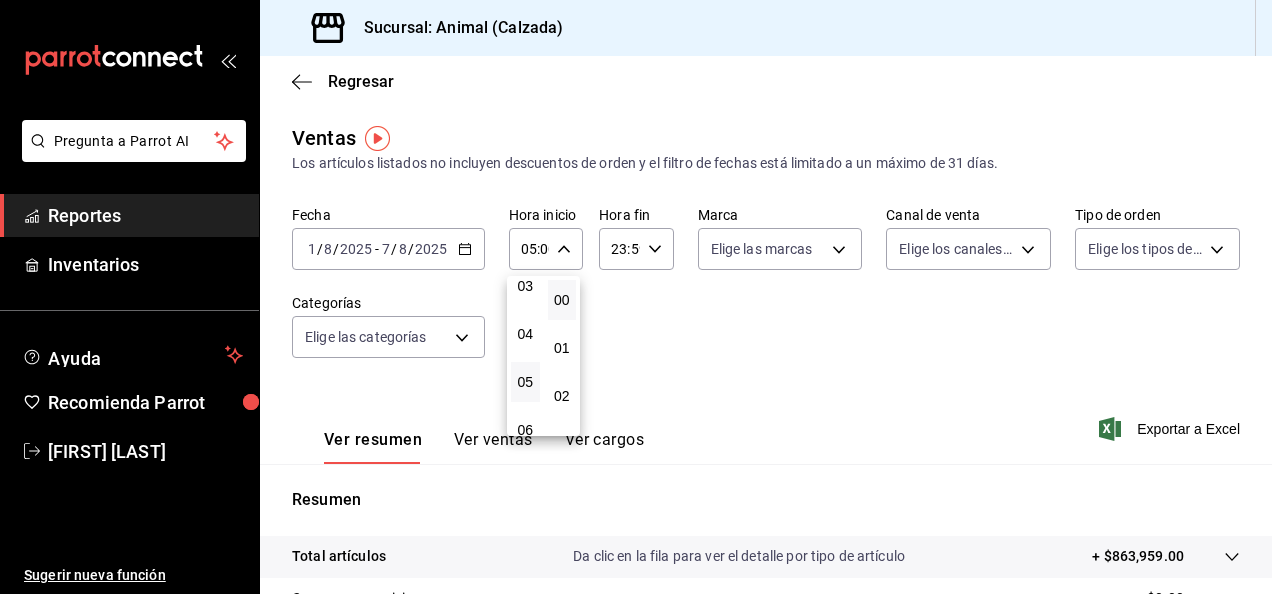 click at bounding box center (636, 297) 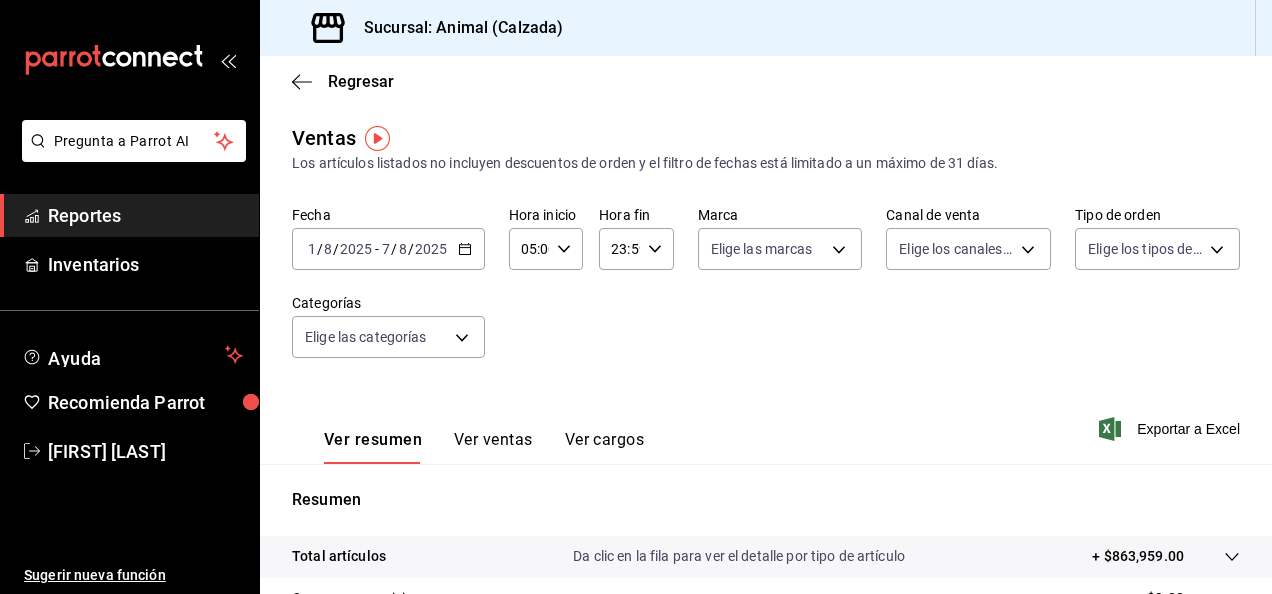 click 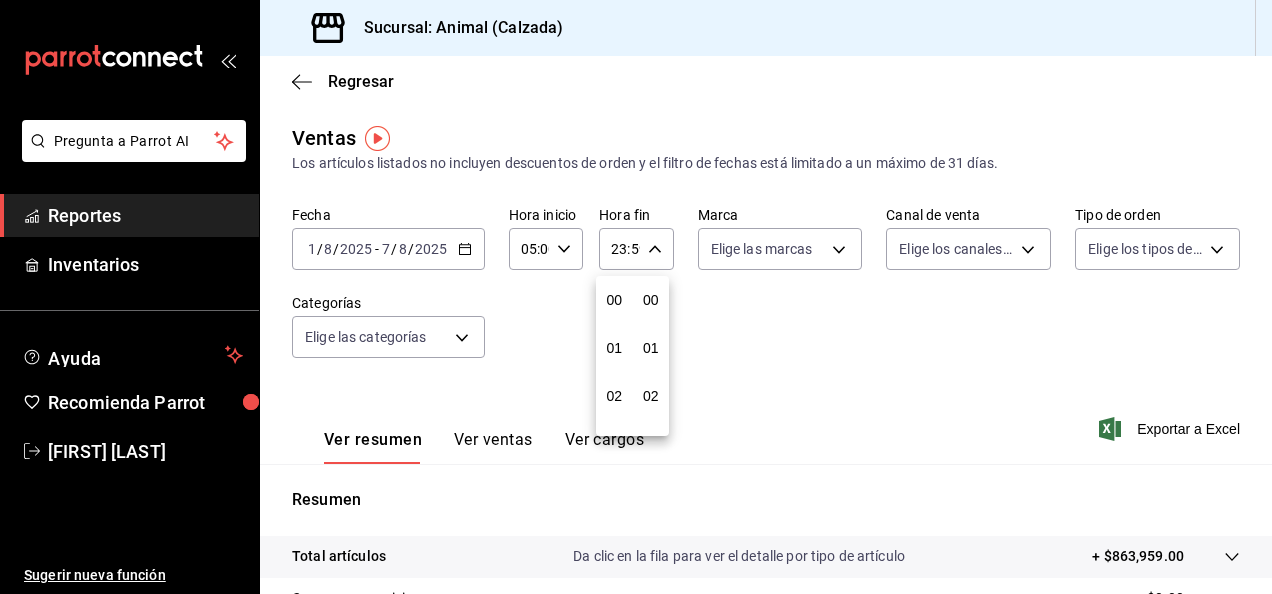 scroll, scrollTop: 992, scrollLeft: 0, axis: vertical 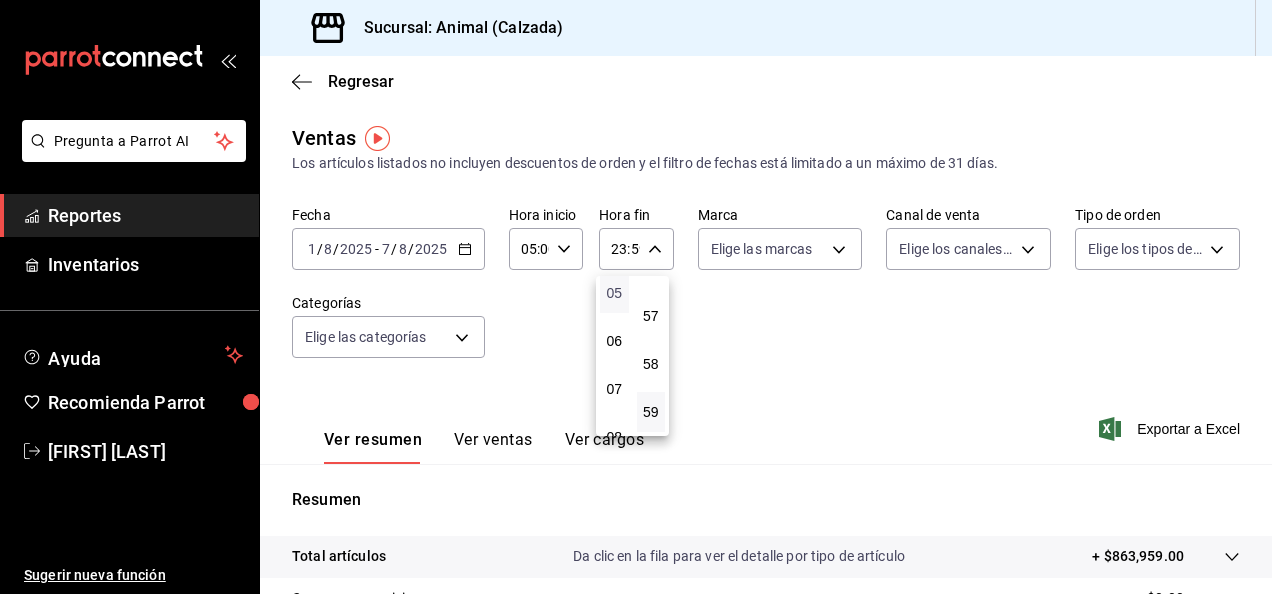 click on "05" at bounding box center (614, 293) 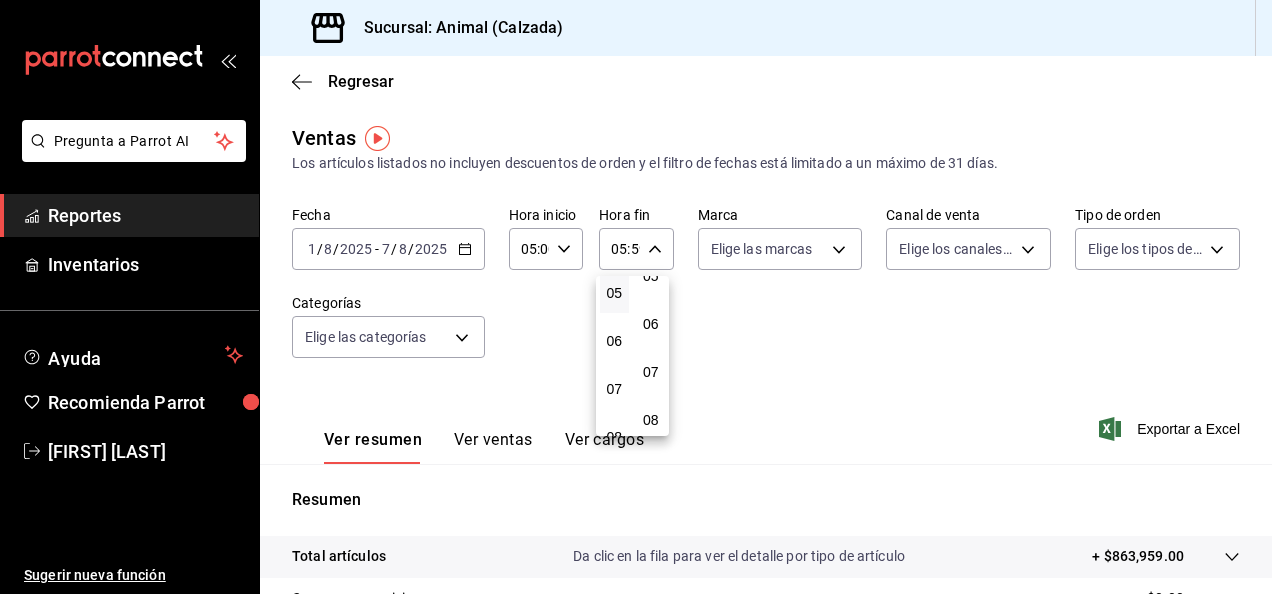scroll, scrollTop: 0, scrollLeft: 0, axis: both 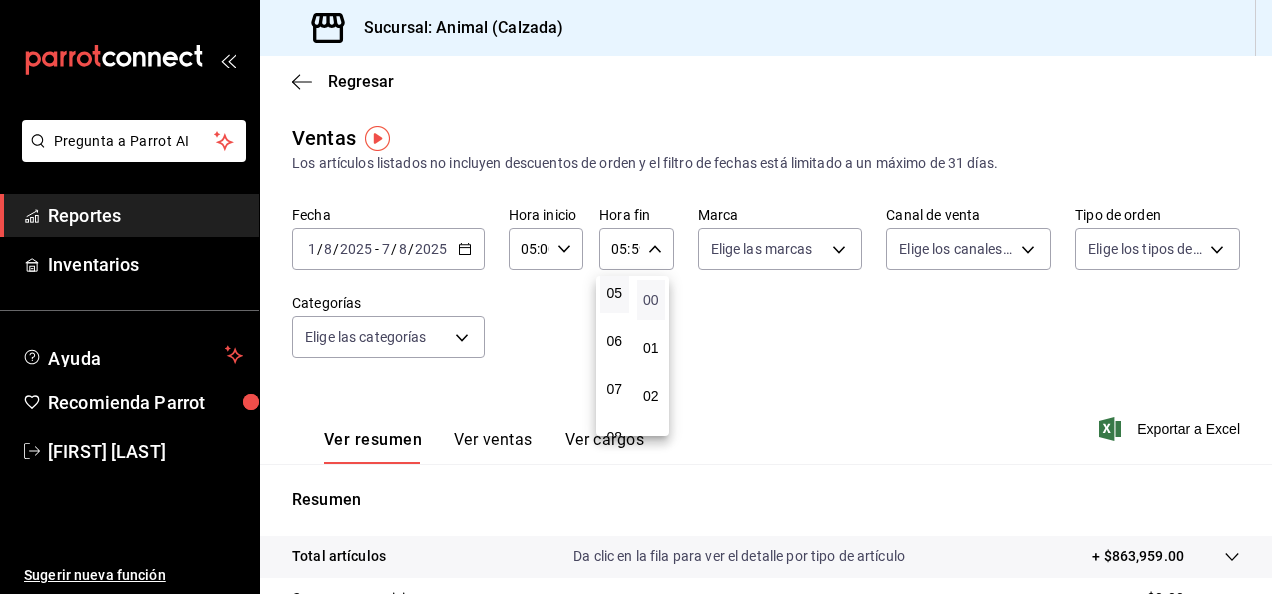 click on "00" at bounding box center [651, 300] 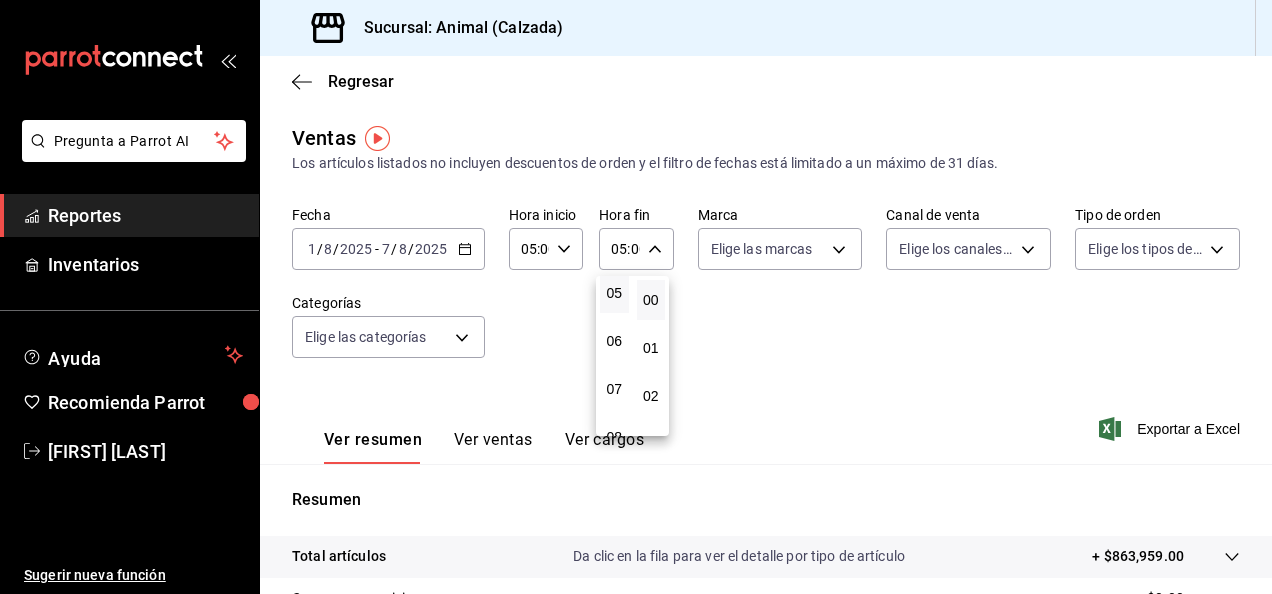 click at bounding box center (636, 297) 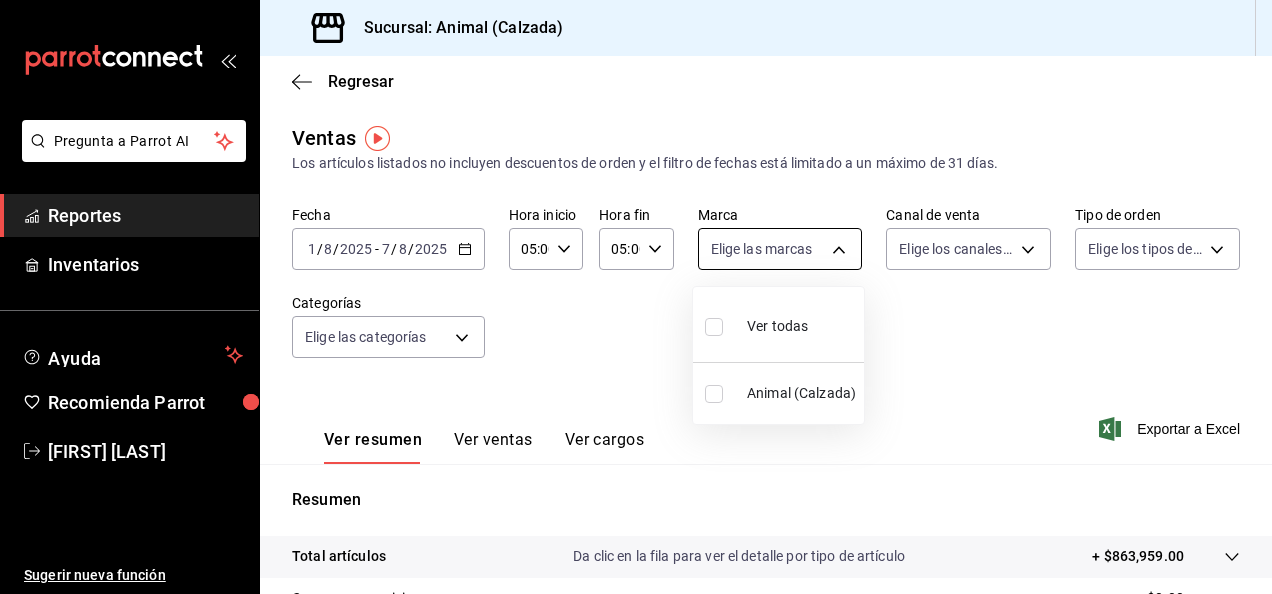 click on "Pregunta a Parrot AI Reportes   Inventarios   Ayuda Recomienda Parrot   [FIRST] [LAST]   Sugerir nueva función   Sucursal: Animal (Calzada) Regresar Ventas Los artículos listados no incluyen descuentos de orden y el filtro de fechas está limitado a un máximo de 31 días. Fecha [DATE] [DATE] - [DATE] [DATE] Hora inicio [TIME] Hora inicio Hora fin [TIME] Hora fin Marca Elige las marcas Canal de venta Elige los canales de venta Tipo de orden Elige los tipos de orden Categorías Elige las categorías Ver resumen Ver ventas Ver cargos Exportar a Excel Resumen Total artículos Da clic en la fila para ver el detalle por tipo de artículo + [PRICE] Cargos por servicio + [PRICE] Venta bruta = [PRICE] Descuentos totales - [PRICE] Certificados de regalo - [PRICE] Venta total = [PRICE] Impuestos - 115.311,60 [CURRENCY] Venta neta = [PRICE] Pregunta a Parrot AI Reportes   Inventarios   Ayuda Recomienda Parrot   [FIRST] [LAST]   Sugerir nueva función   Ver video tutorial Ir a video" at bounding box center [636, 297] 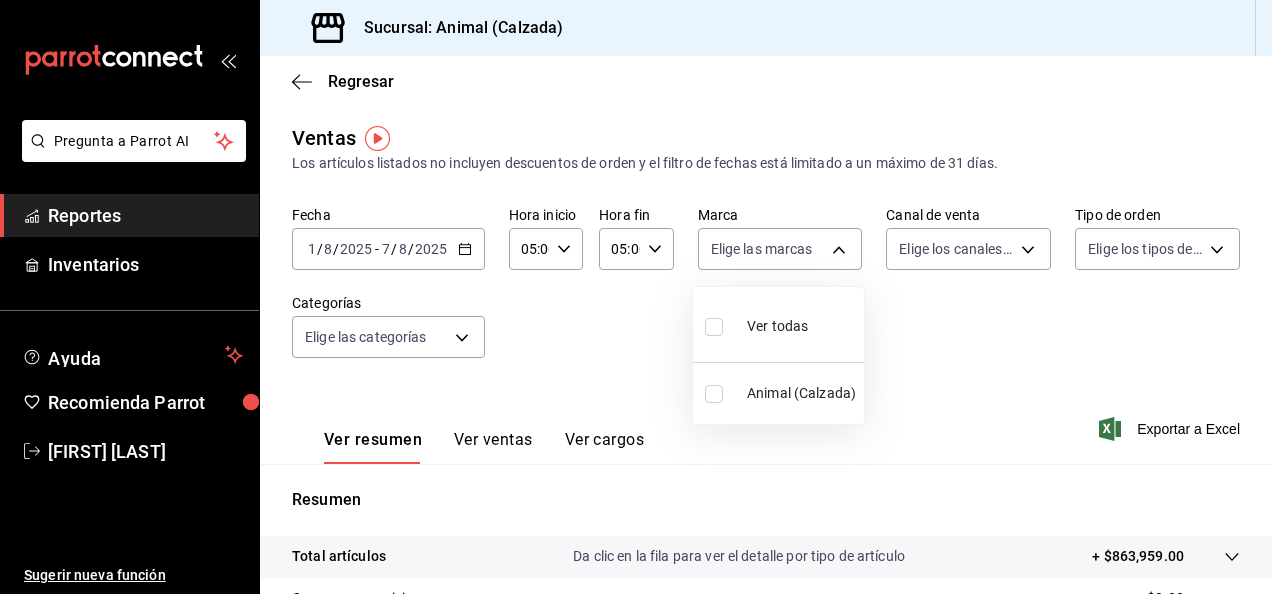 click at bounding box center (714, 327) 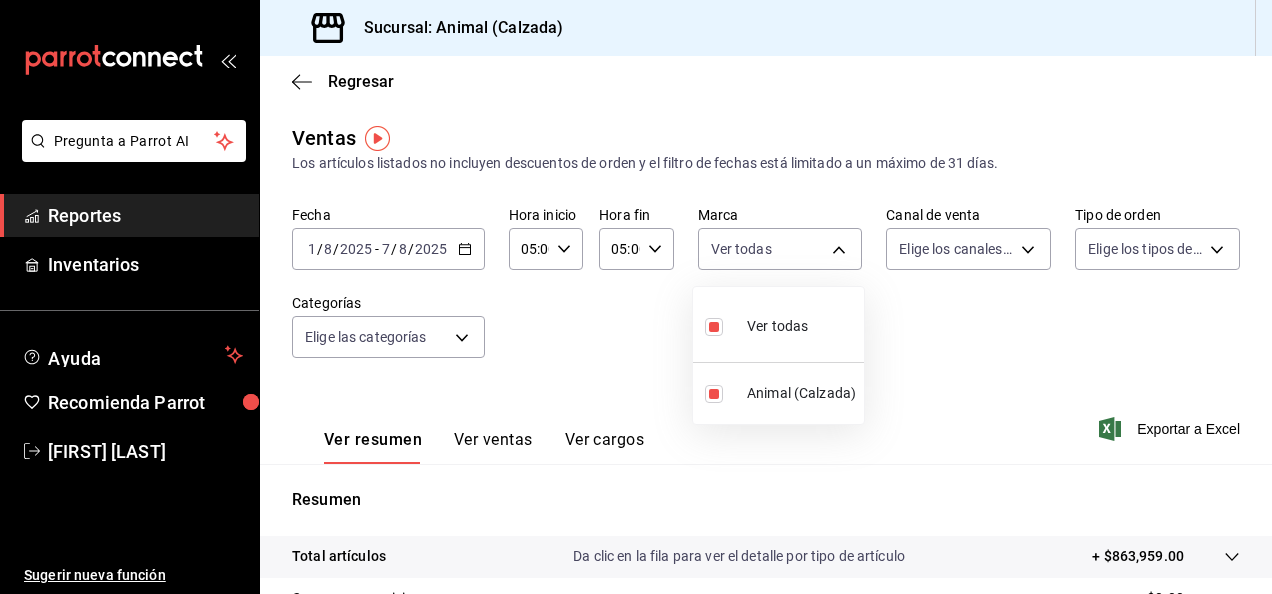 click at bounding box center [636, 297] 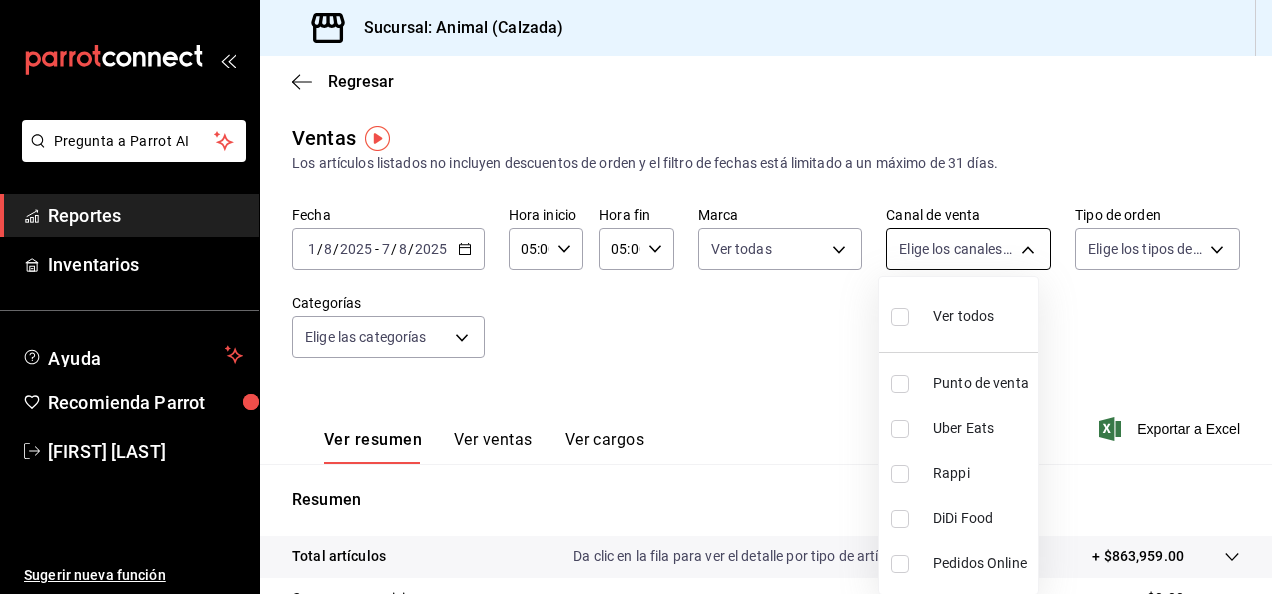 click on "Pregunta a Parrot AI Reportes   Inventarios   Ayuda Recomienda Parrot   [FIRST] [LAST]   Sugerir nueva función   Sucursal: Animal (Calzada) Regresar Ventas Los artículos listados no incluyen descuentos de orden y el filtro de fechas está limitado a un máximo de 31 días. Fecha [DATE] [DATE] - [DATE] [DATE] Hora inicio [TIME] Hora inicio Hora fin [TIME] Hora fin Marca Ver todas e26472f3-9262-489d-bcba-4c6b034529c7 Canal de venta Elige los canales de venta Tipo de orden Elige los tipos de orden Categorías Elige las categorías Ver resumen Ver ventas Ver cargos Exportar a Excel Resumen Total artículos Da clic en la fila para ver el detalle por tipo de artículo + [PRICE] Cargos por servicio + [PRICE] Venta bruta = [PRICE] Descuentos totales - [PRICE] Certificados de regalo - [PRICE] Venta total = [PRICE] Impuestos - 115.311,60 [CURRENCY] Venta neta = [PRICE] Pregunta a Parrot AI Reportes   Inventarios   Ayuda Recomienda Parrot   [FIRST] [LAST]   Sugerir nueva función   Rappi" at bounding box center (636, 297) 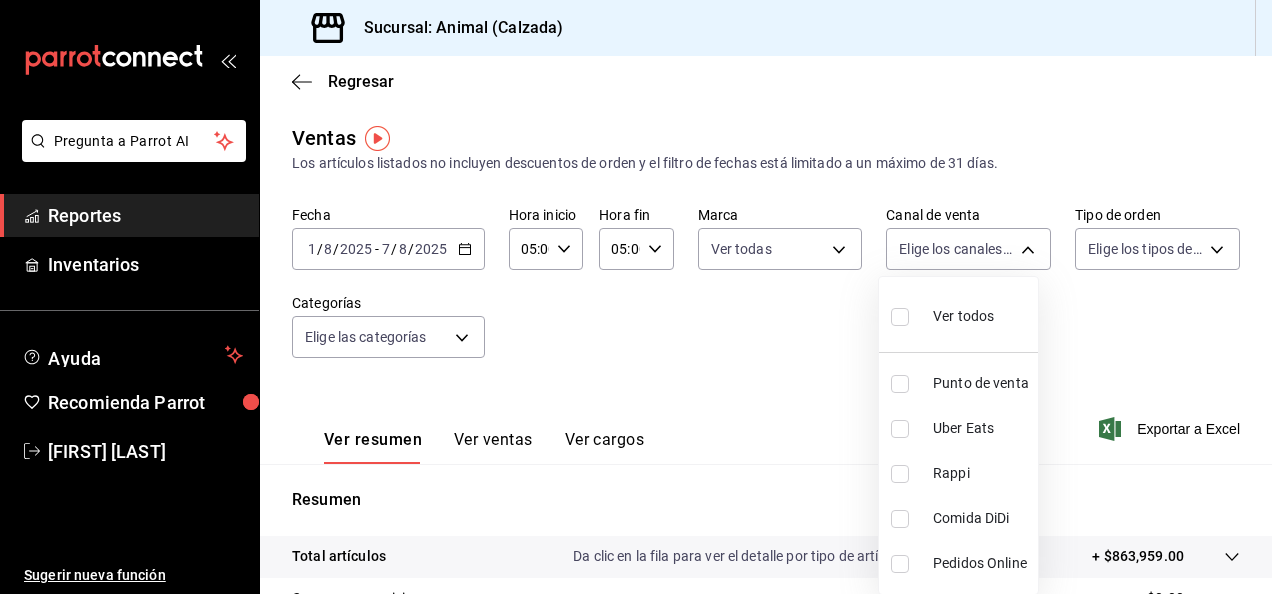 click at bounding box center (900, 317) 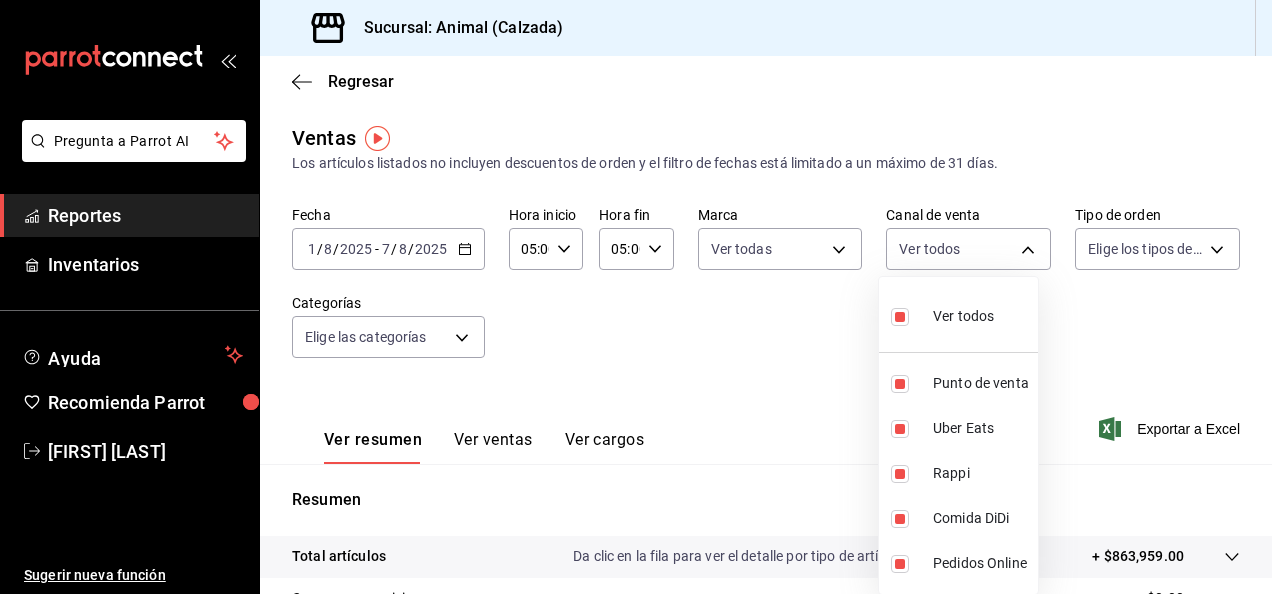 click at bounding box center (636, 297) 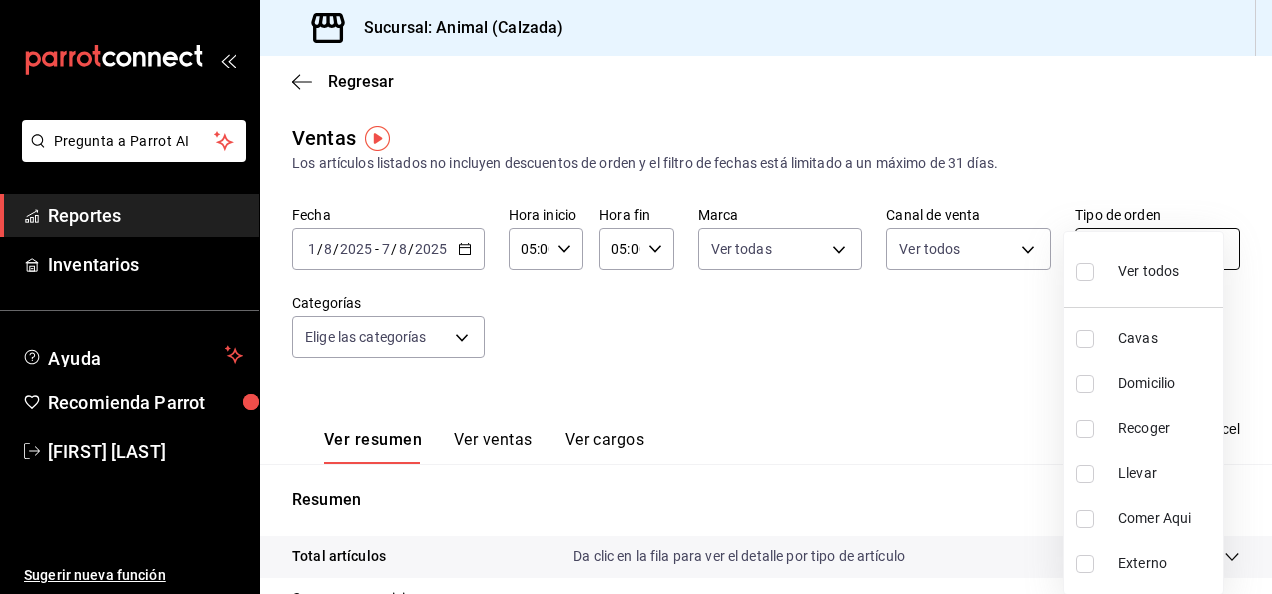 click on "Pregunta a Parrot AI Reportes   Inventarios   Ayuda Recomienda Parrot   [FIRST] [LAST]   Sugerir nueva función   Sucursal: Animal (Calzada) Regresar Ventas Los artículos listados no incluyen descuentos de orden y el filtro de fechas está limitado a un máximo de 31 días. Fecha [DATE] [DATE] - [DATE] [DATE] Hora inicio [TIME] Hora inicio Hora fin [TIME] Hora fin Marca Ver todas e26472f3-9262-489d-bcba-4c6b034529c7 Canal de venta Ver todos PARROT,UBER_EATS,RAPPI,DIDI_FOOD,ONLINE Tipo de orden Elige los tipos de orden Categorías Elige las categorías Ver resumen Ver ventas Ver cargos Exportar a Excel Resumen Total artículos Da clic en la fila para ver el detalle por tipo de artículo + [PRICE] Cargos por servicio + [PRICE] Venta bruta = [PRICE] Descuentos totales - [PRICE] Certificados de regalo - [PRICE] Venta total = [PRICE] Impuestos - 115.311,60 [CURRENCY] Venta neta = [PRICE] Pregunta a Parrot AI Reportes   Inventarios   Ayuda Recomienda Parrot   [FIRST] [LAST]     Cavas" at bounding box center [636, 297] 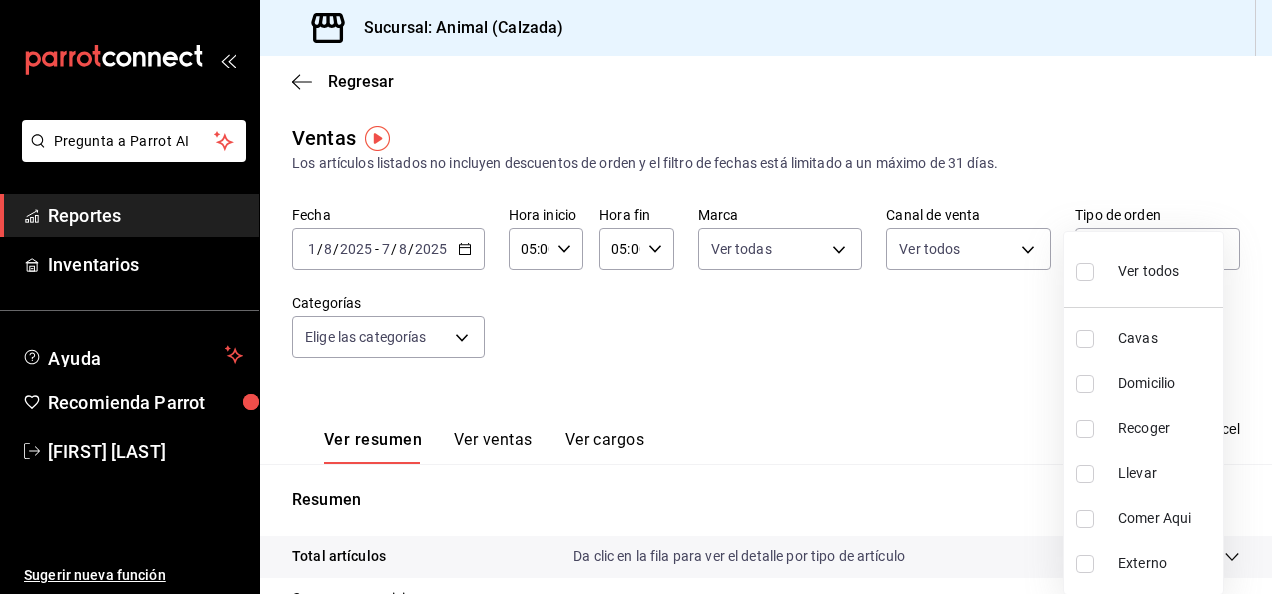 click at bounding box center [1085, 272] 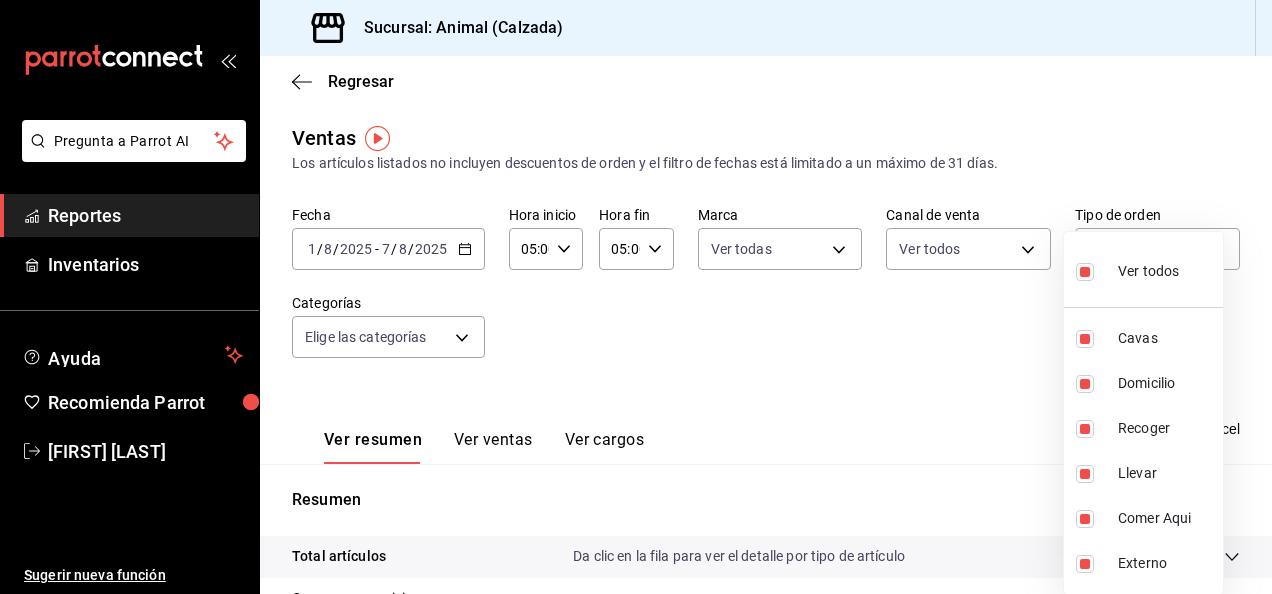 click at bounding box center [636, 297] 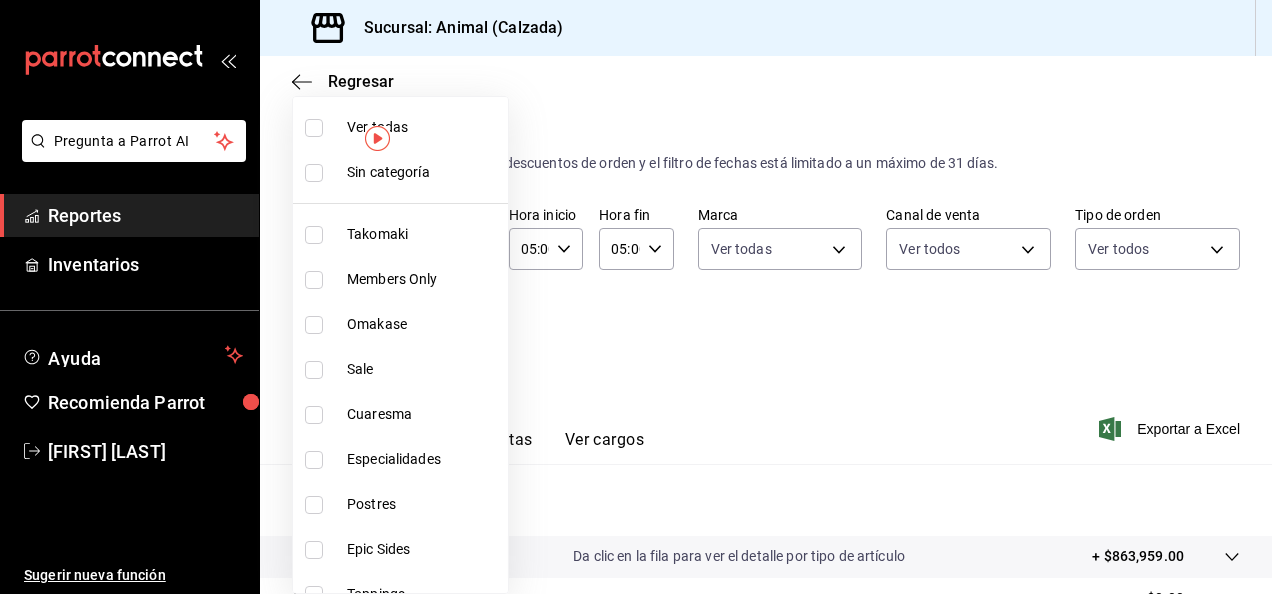 click on "Pregunta a Parrot AI Reportes   Inventarios   Ayuda Recomienda Parrot   [FIRST] [LAST]   Sugerir nueva función   Sucursal: Animal (Calzada) Regresar Ventas Los artículos listados no incluyen descuentos de orden y el filtro de fechas está limitado a un máximo de 31 días. Fecha [DATE] [DATE] - [DATE] [DATE] Hora inicio [TIME] Hora inicio Hora fin [TIME] Hora fin Marca Ver todas e26472f3-9262-489d-bcba-4c6b034529c7 Canal de venta Ver todos PARROT,UBER_EATS,RAPPI,DIDI_FOOD,ONLINE Tipo de orden Ver todas 588630d3-b511-4bba-a729-32472510037f,54b7ae00-ca47-4ec1-b7ff-55842c0a2b62,92293fd7-2d7b-430b-85d7-0dfe47b44eba,6237157c-a0f8-48ff-b796-8e4576b5f3c5,200a31bf-f5a3-4f69-a302-e0fd34b5ac63,EXTERNAL Categorías Elige las categorías Ver resumen Ver ventas Ver cargos Exportar a Excel Resumen Total artículos Da clic en la fila para ver el detalle por tipo de artículo + [PRICE] Cargos por servicio + [PRICE] Venta bruta = [PRICE] Descuentos totales - [PRICE] Certificados de regalo Venta total" at bounding box center [636, 297] 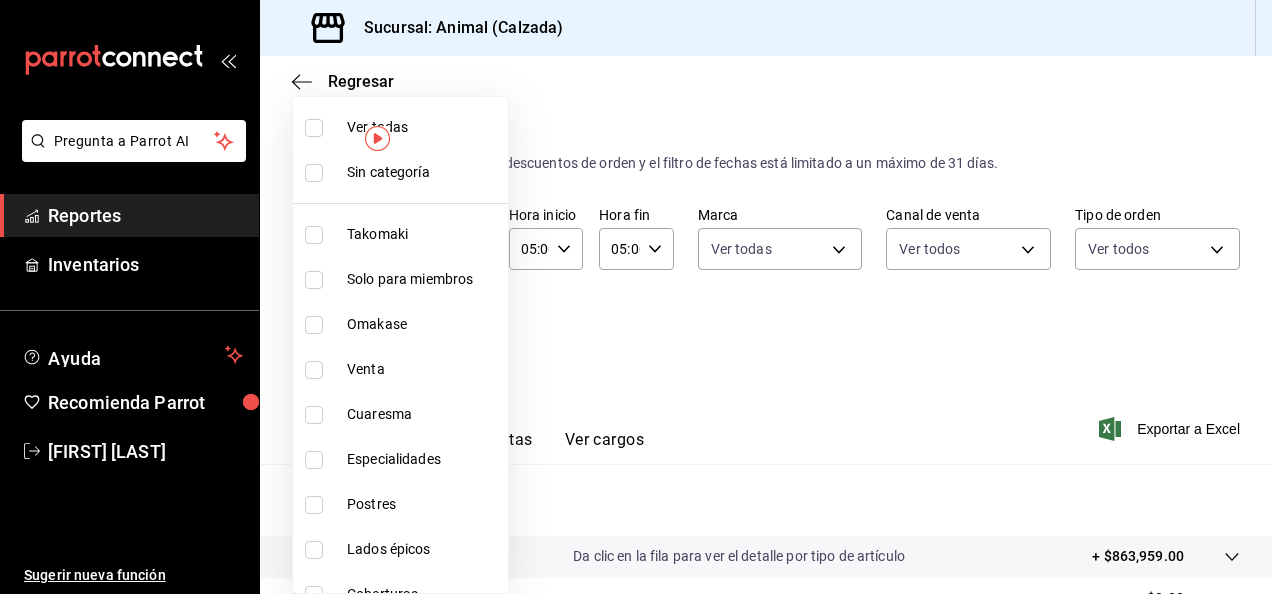 click at bounding box center [314, 128] 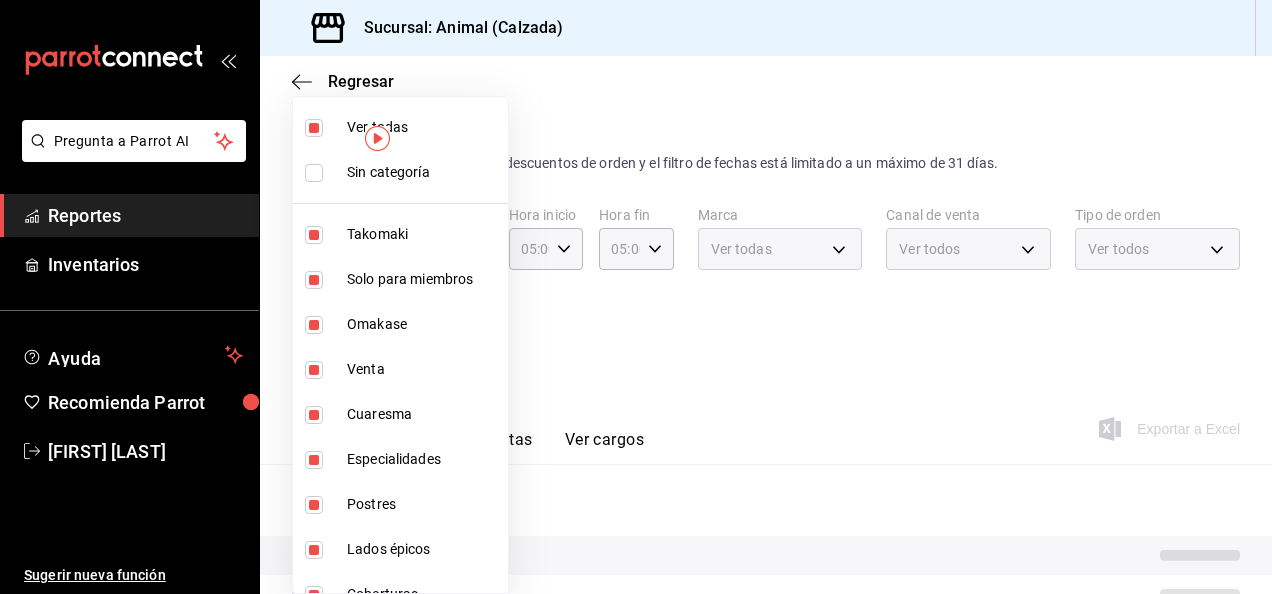 click at bounding box center [636, 297] 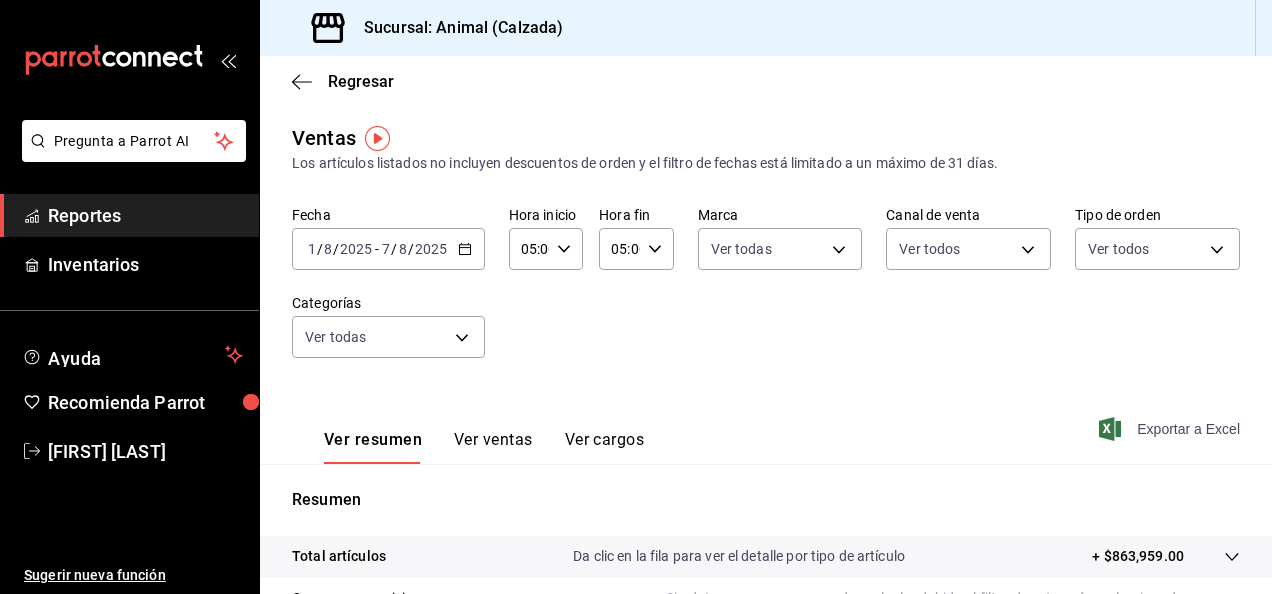 click on "Exportar a Excel" at bounding box center (1188, 429) 